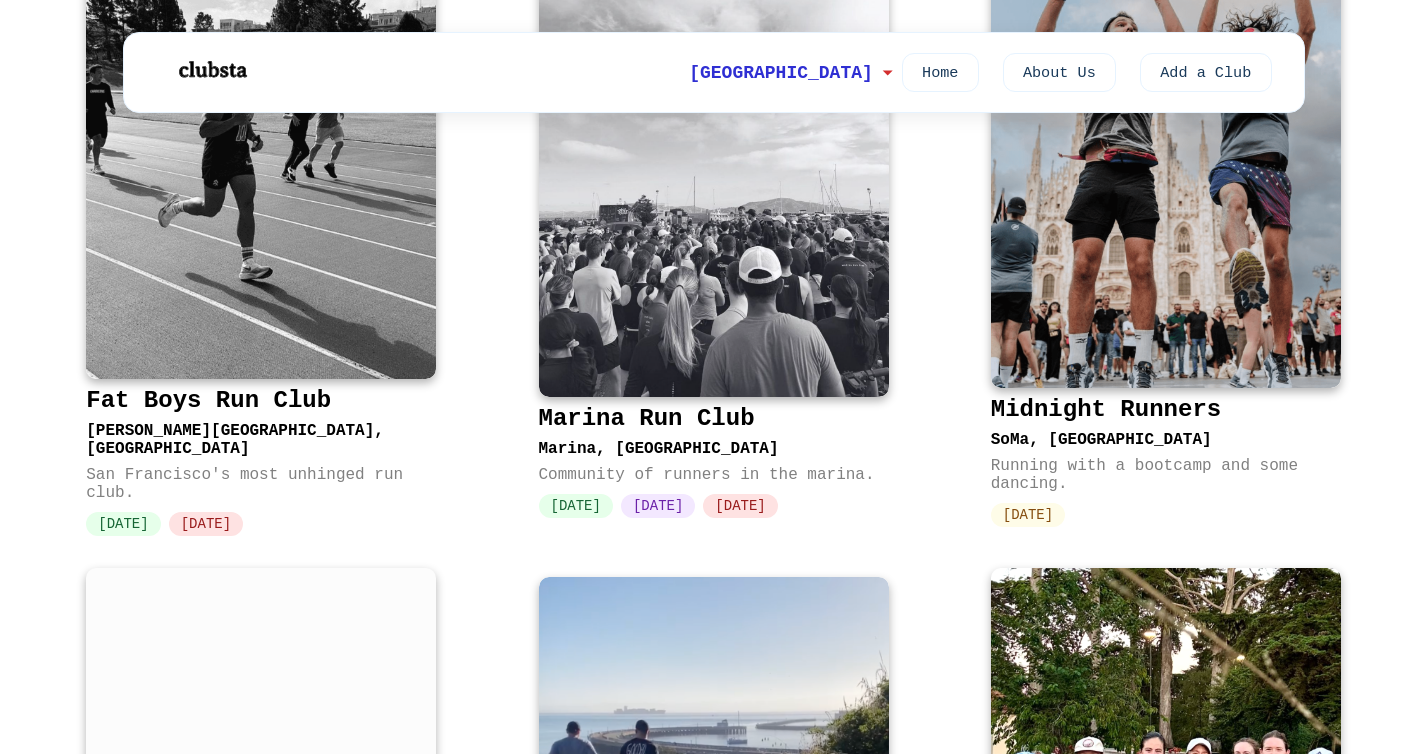 scroll, scrollTop: 387, scrollLeft: 0, axis: vertical 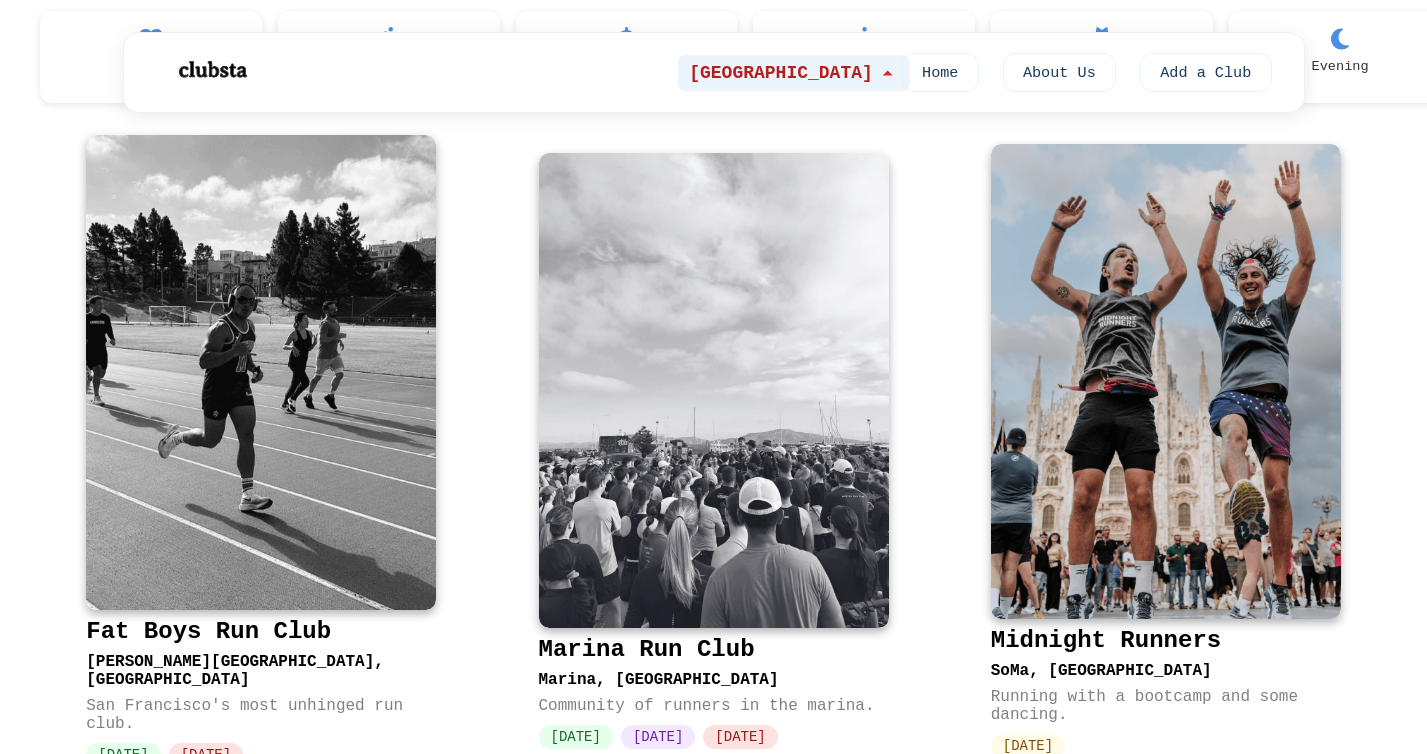 click 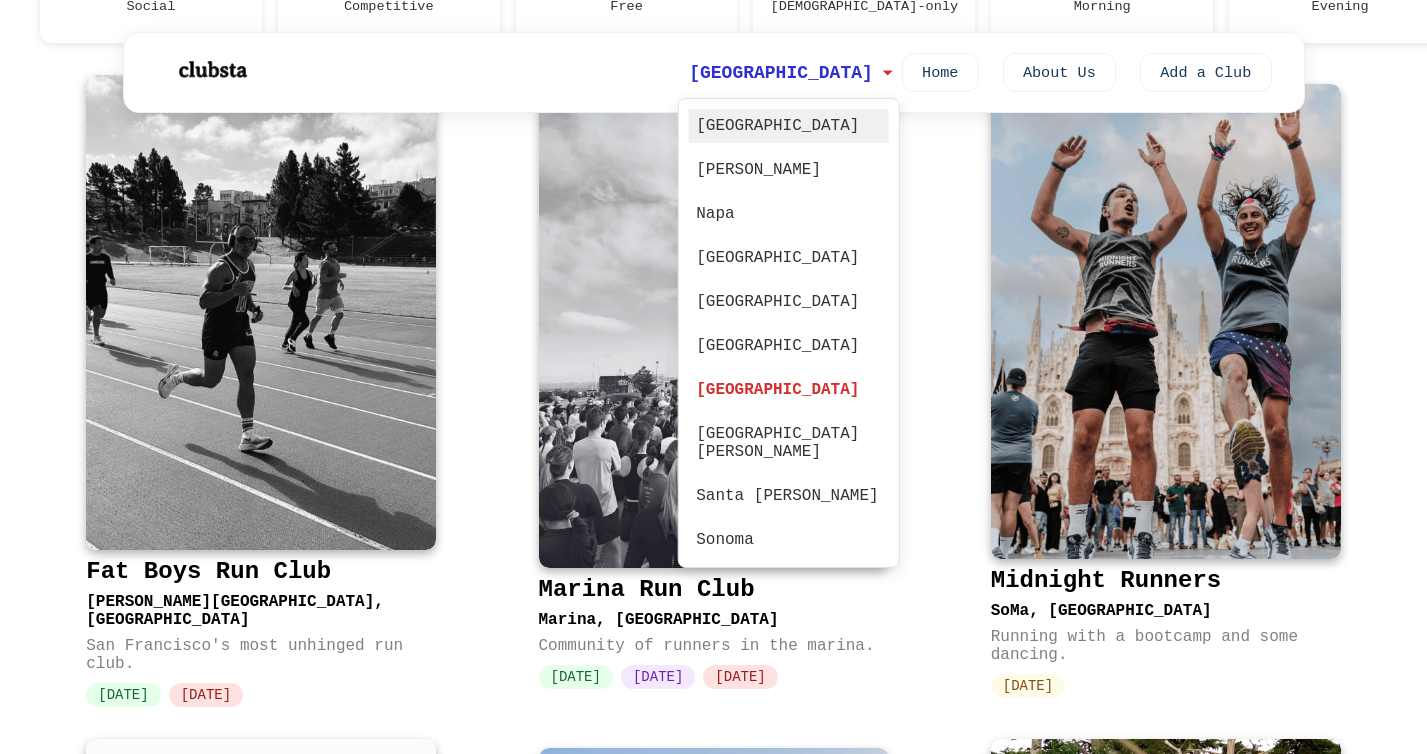 scroll, scrollTop: 437, scrollLeft: 0, axis: vertical 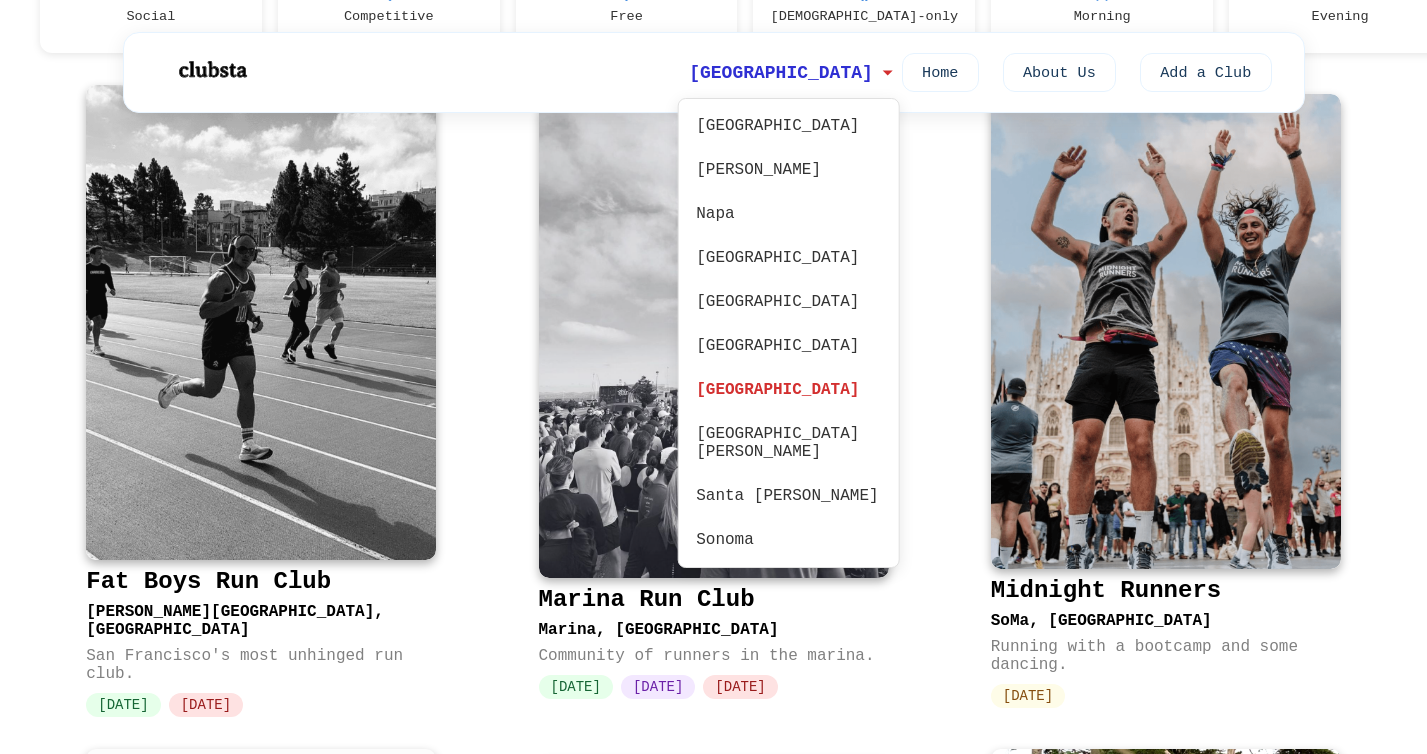 click on "Fat Boys Run Club [PERSON_NAME][GEOGRAPHIC_DATA], [GEOGRAPHIC_DATA] [GEOGRAPHIC_DATA]'s most unhinged run club. [DATE] [DATE] Marina Run Club Marina, San Francisco Community of runners in the marina. [DATE] [DATE] [DATE] Midnight Runners SoMa, [GEOGRAPHIC_DATA] Running with a bootcamp and some dancing. [DATE] [DATE] Run Club [GEOGRAPHIC_DATA], [GEOGRAPHIC_DATA] Potentially the slowest run club in [GEOGRAPHIC_DATA]. [DATE] [GEOGRAPHIC_DATA] [GEOGRAPHIC_DATA], [GEOGRAPHIC_DATA] Free high fives and good vibes. [DATE] SF Coffee Club San Francisco Second SF coffee club in the [GEOGRAPHIC_DATA]. [DATE] Impala Racing Team Bay Area, San Francisco Women's elite development team in [GEOGRAPHIC_DATA]. Track & Feels [GEOGRAPHIC_DATA], [GEOGRAPHIC_DATA] Slow running and slow jams. [DATE] Run Club SF San Francisco A social club with a running problem. [DATE] [DATE] [DATE] Golden Gate Running Club Presidio, [GEOGRAPHIC_DATA] A friendly running club for all levels. [DATE] [DATE] SF Road Runners Club [GEOGRAPHIC_DATA], [GEOGRAPHIC_DATA] [GEOGRAPHIC_DATA]'s largest running club. [DATE] [DATE] [DATE]" at bounding box center [713, 2693] 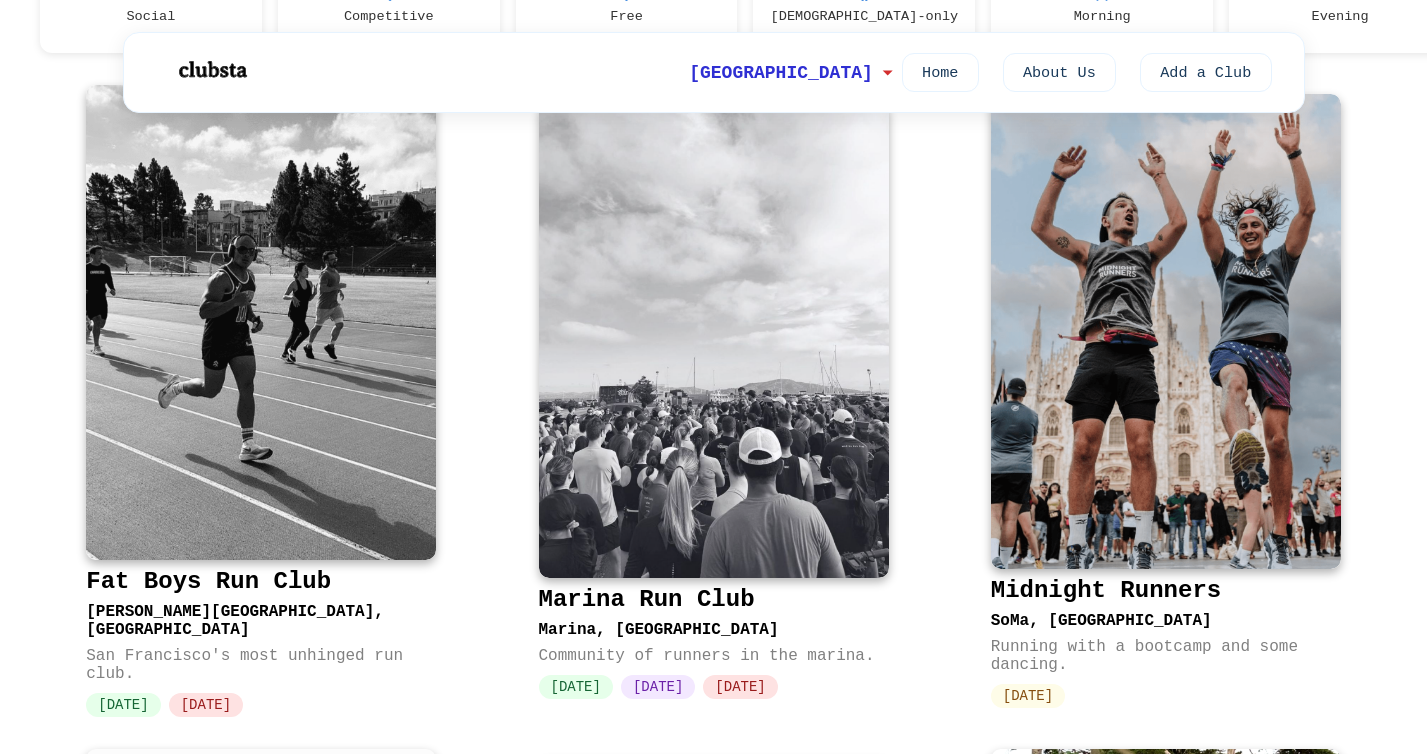 scroll, scrollTop: 0, scrollLeft: 0, axis: both 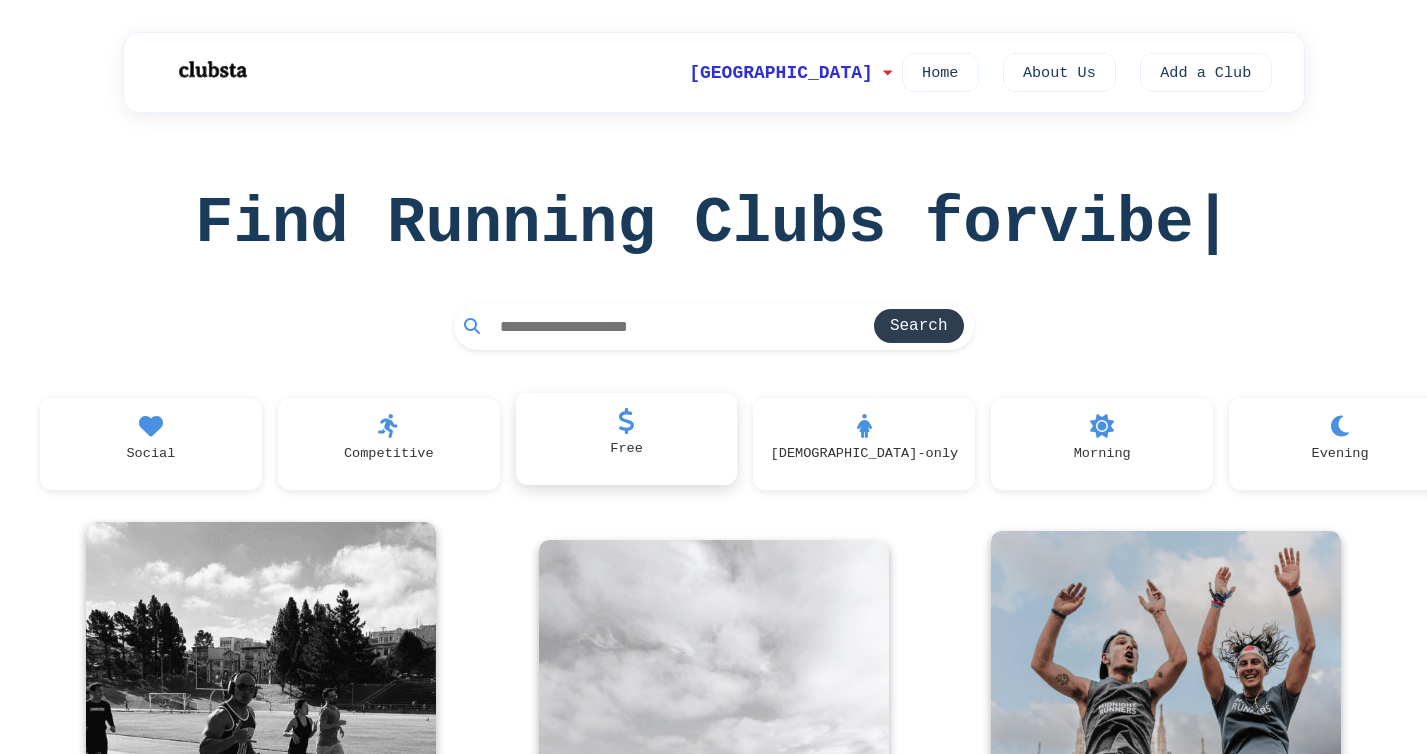 click on "Free" at bounding box center [627, 439] 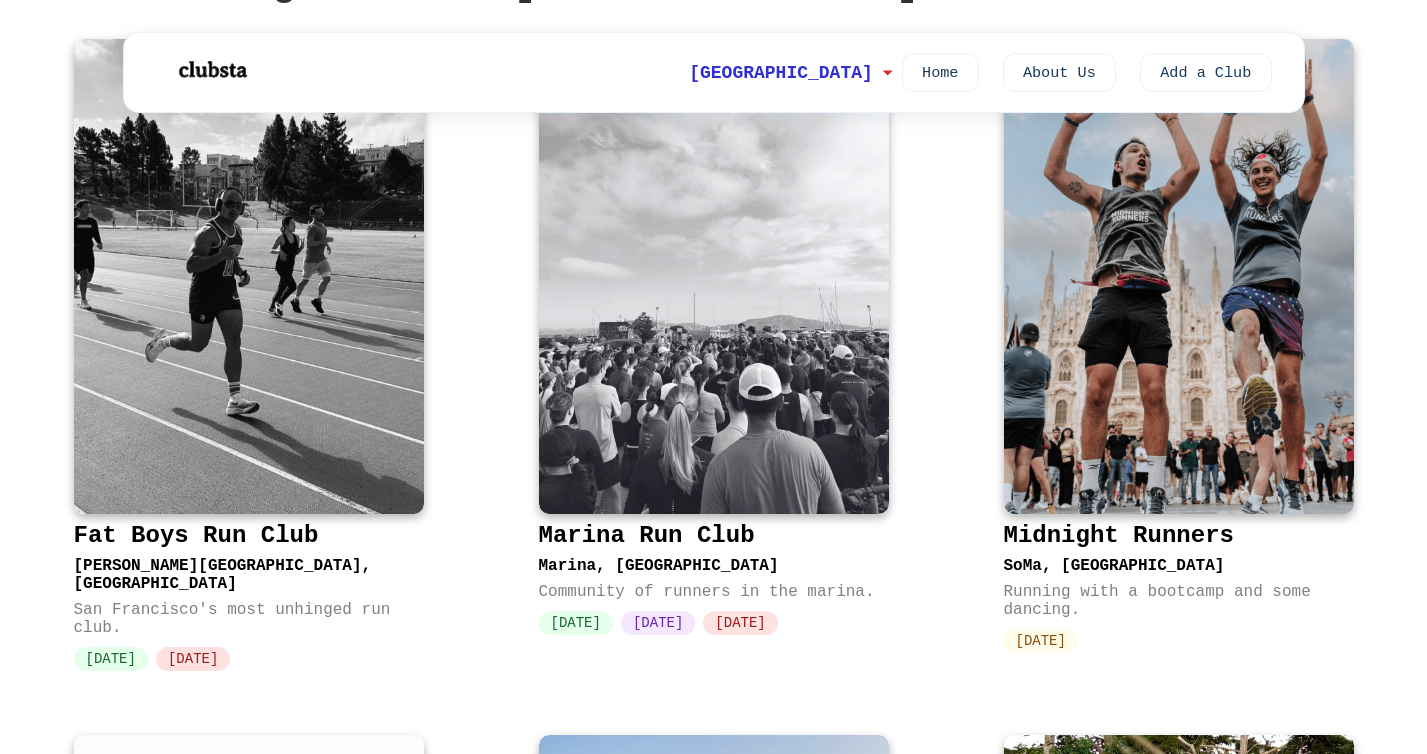 scroll, scrollTop: 275, scrollLeft: 0, axis: vertical 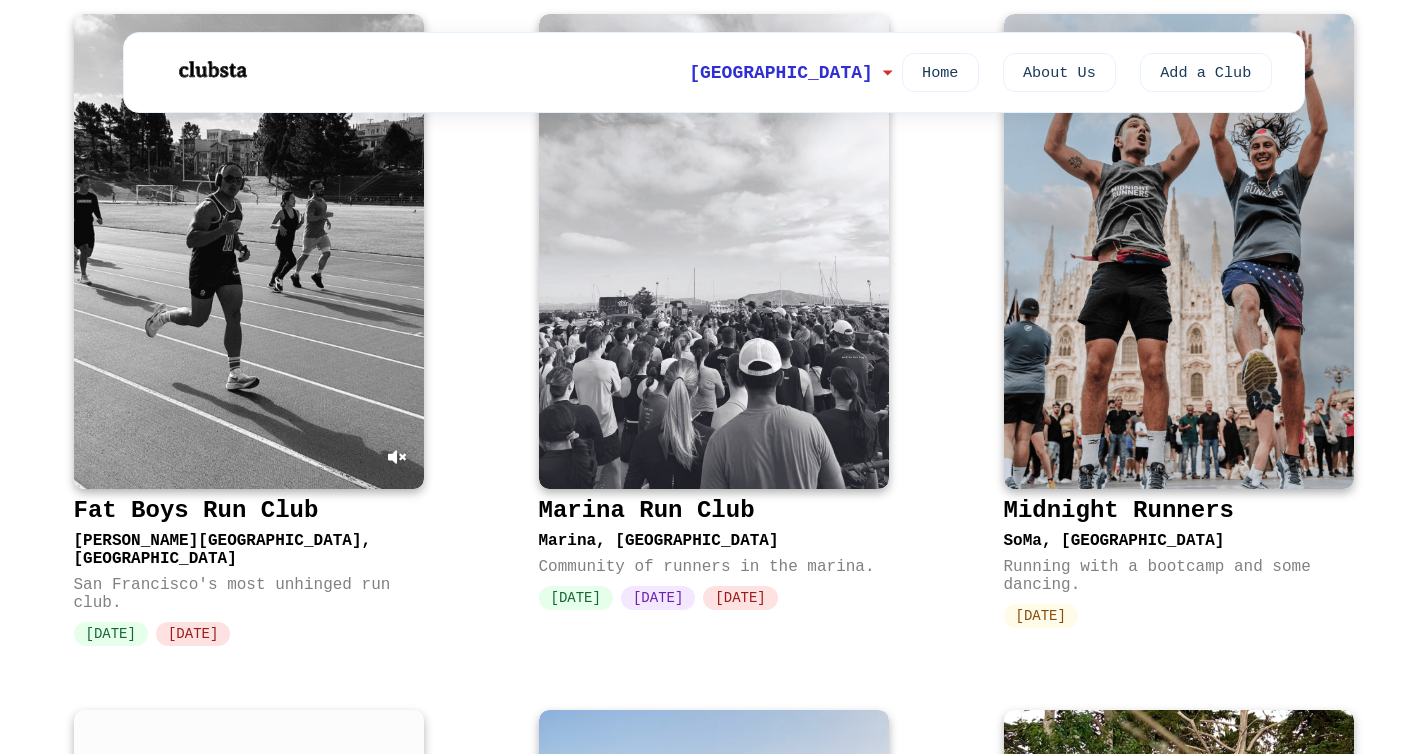 click at bounding box center [249, 251] 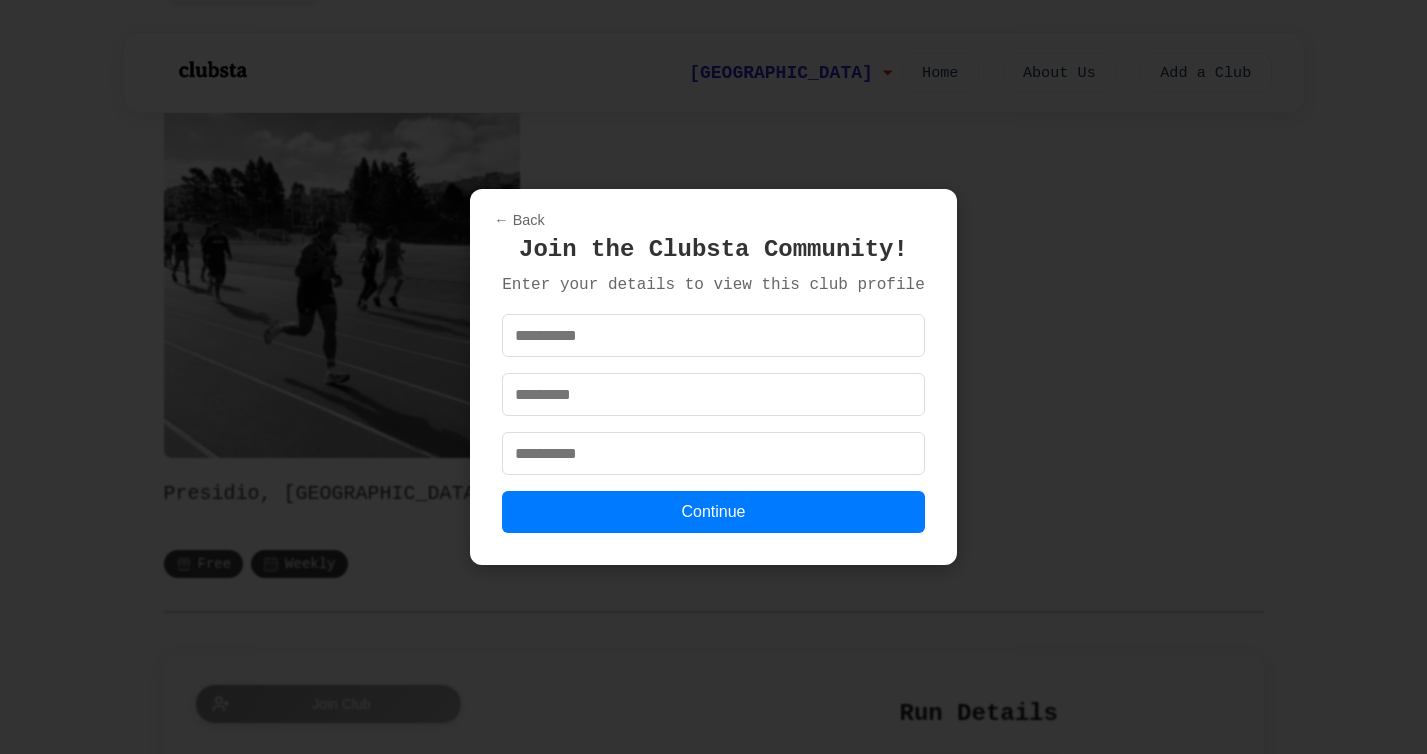 scroll, scrollTop: 0, scrollLeft: 0, axis: both 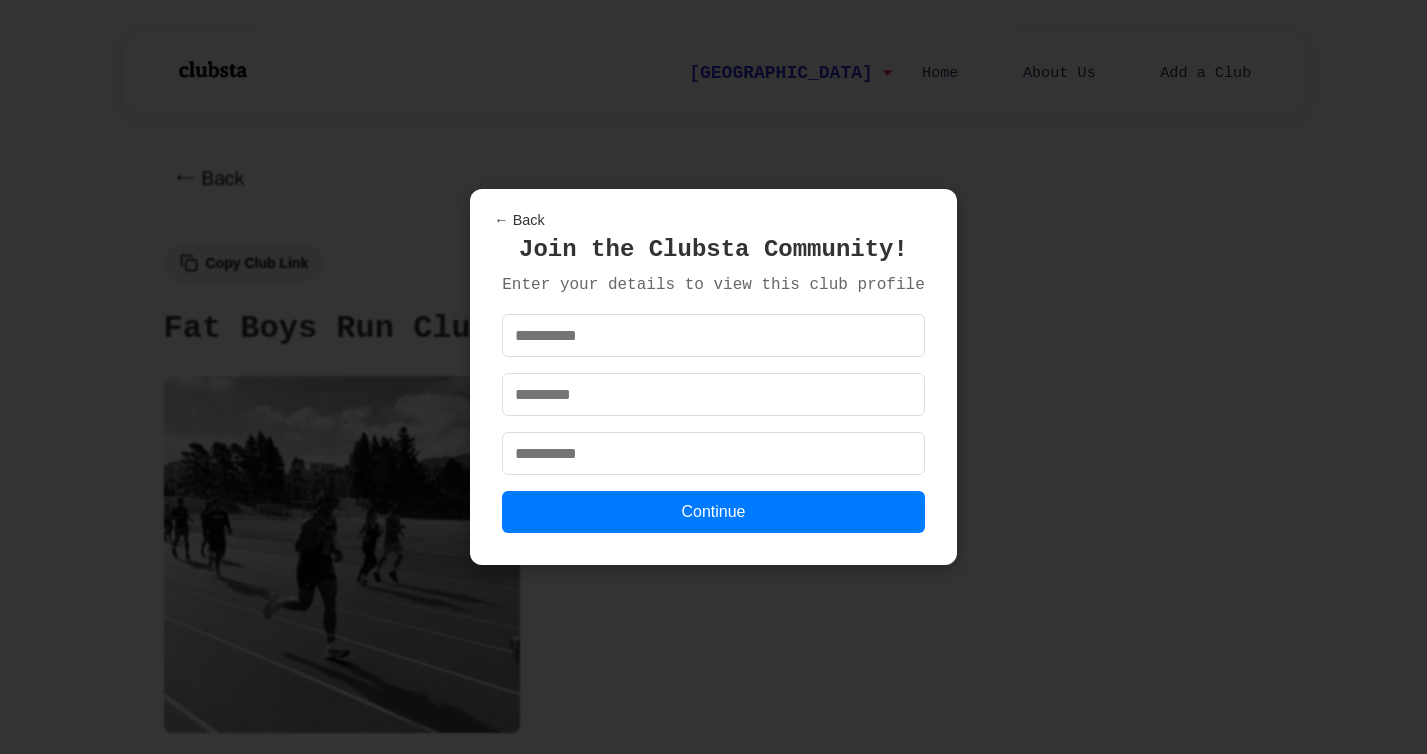 click on "← Back" at bounding box center (519, 220) 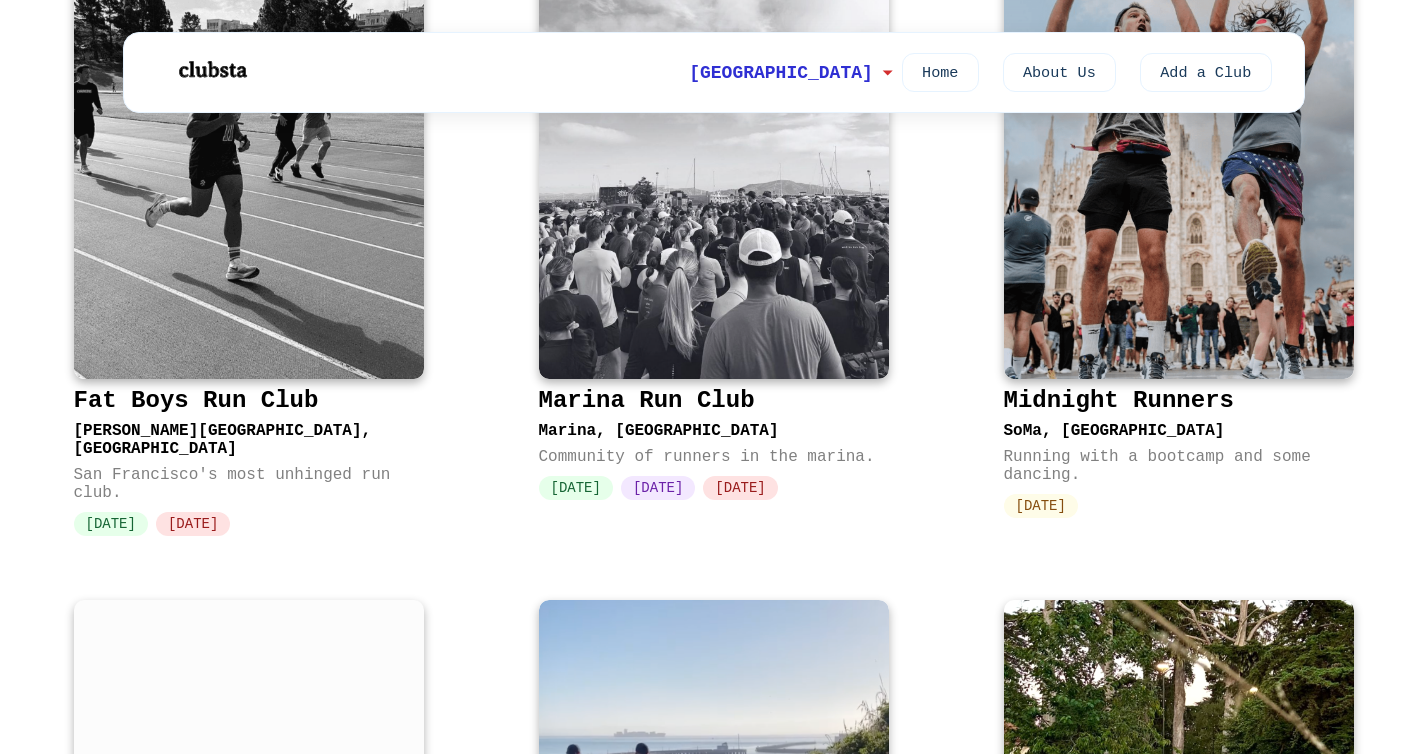 scroll, scrollTop: 276, scrollLeft: 0, axis: vertical 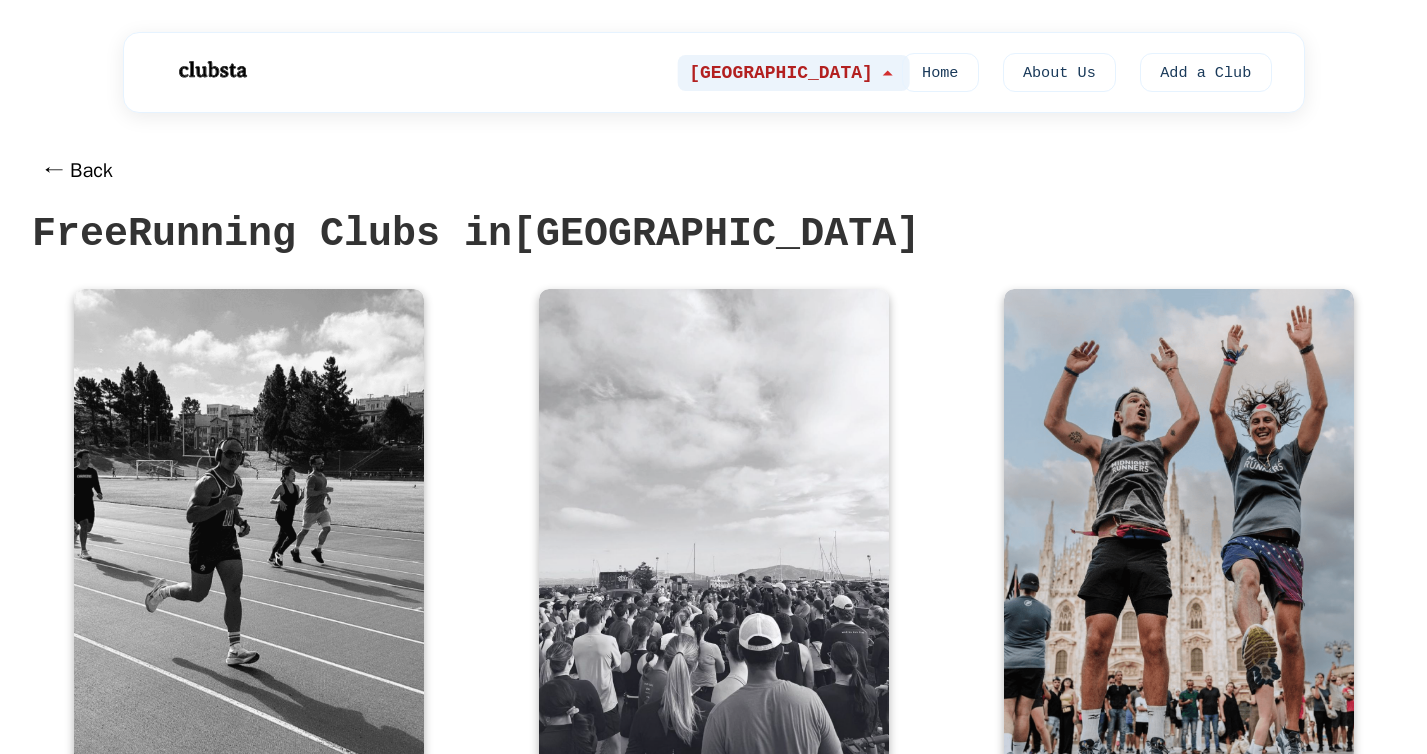 click 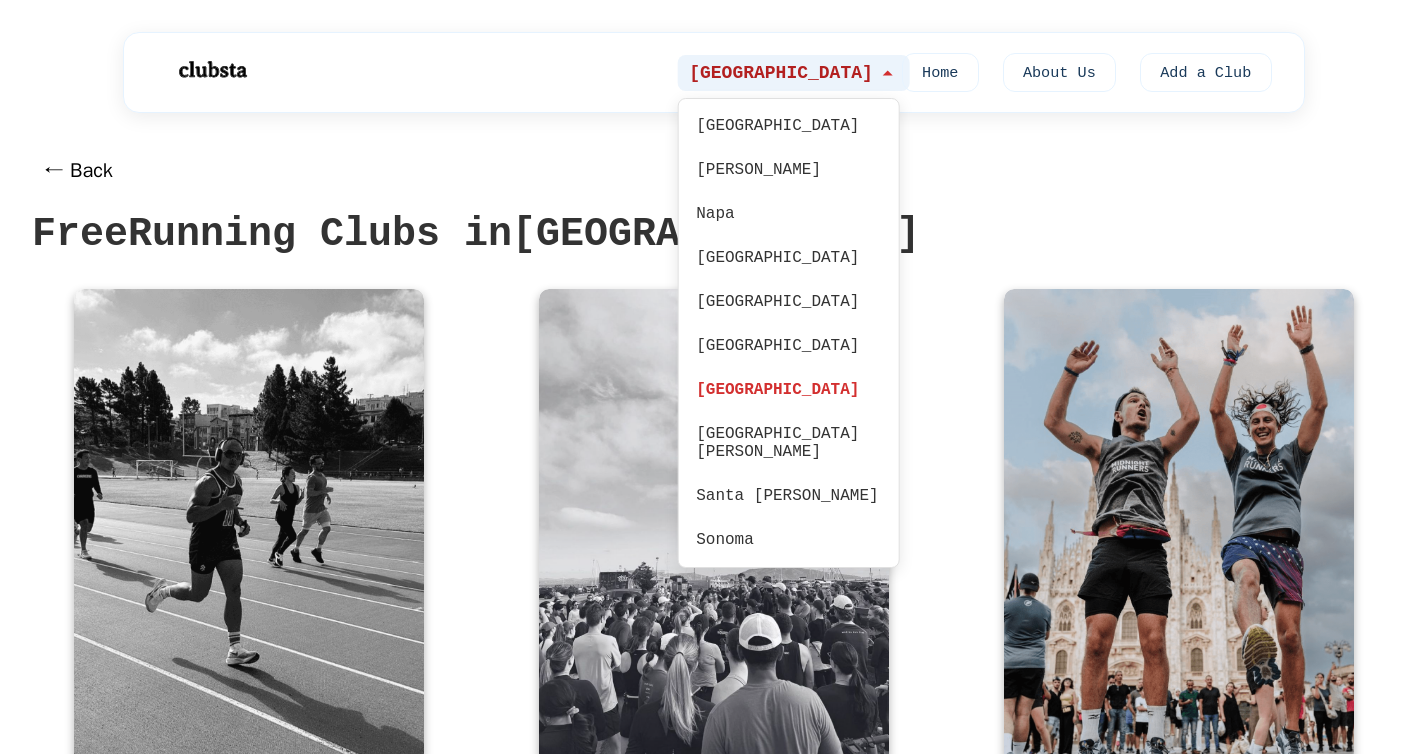 click 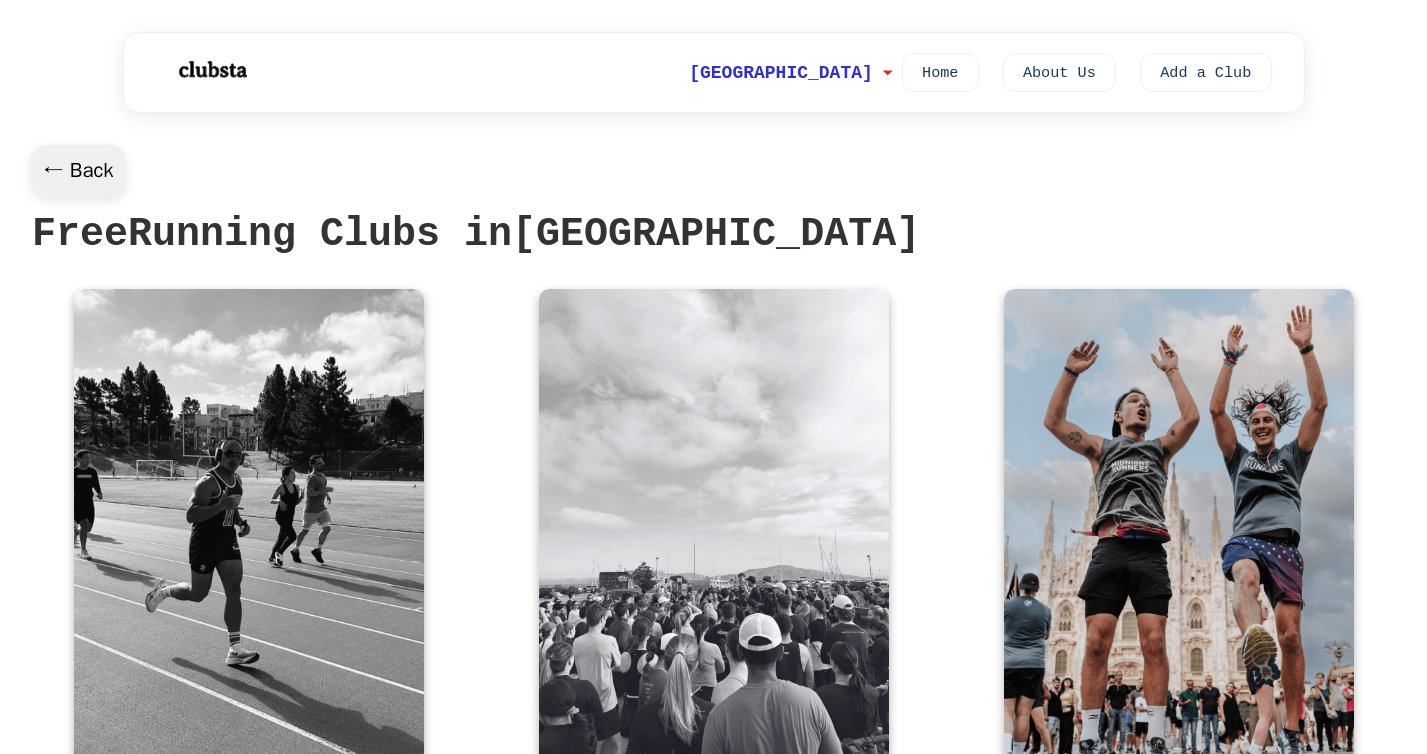 click on "← Back" at bounding box center [78, 170] 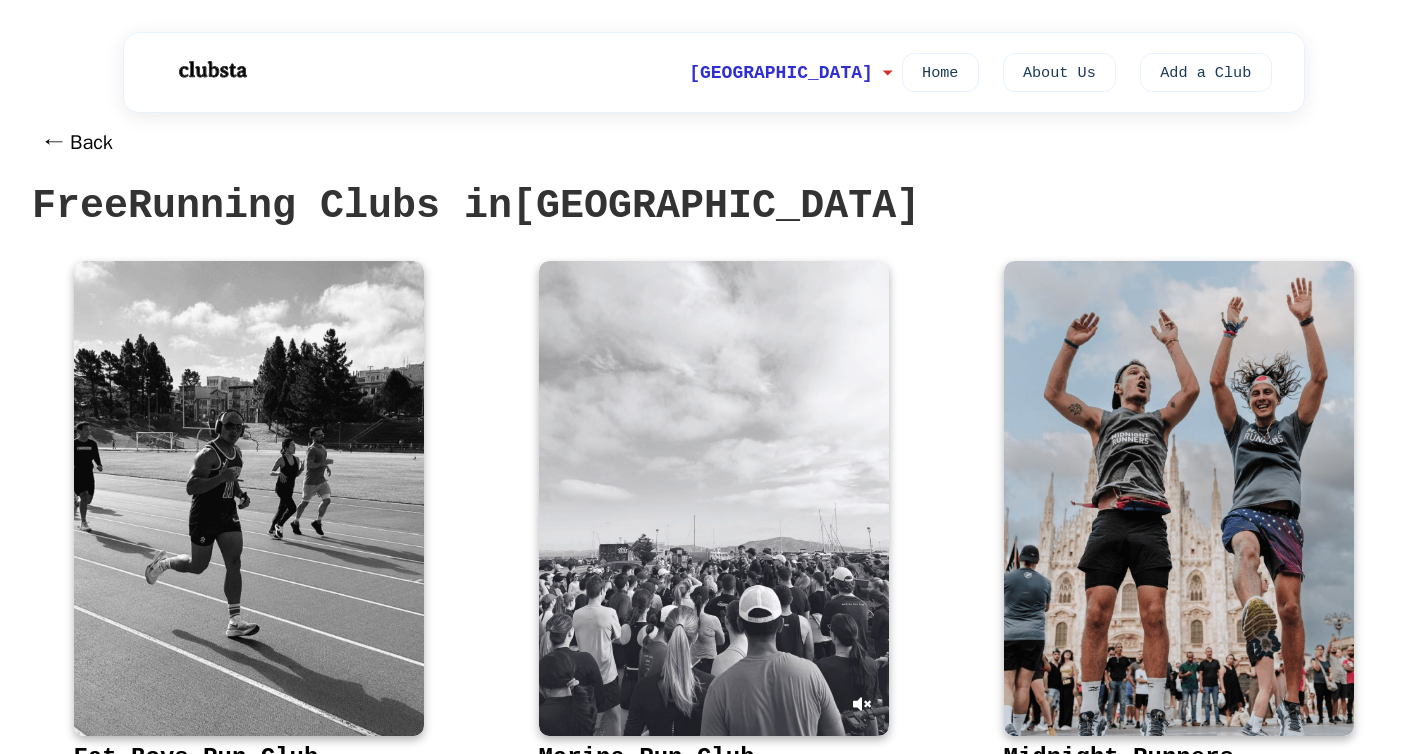 scroll, scrollTop: 0, scrollLeft: 0, axis: both 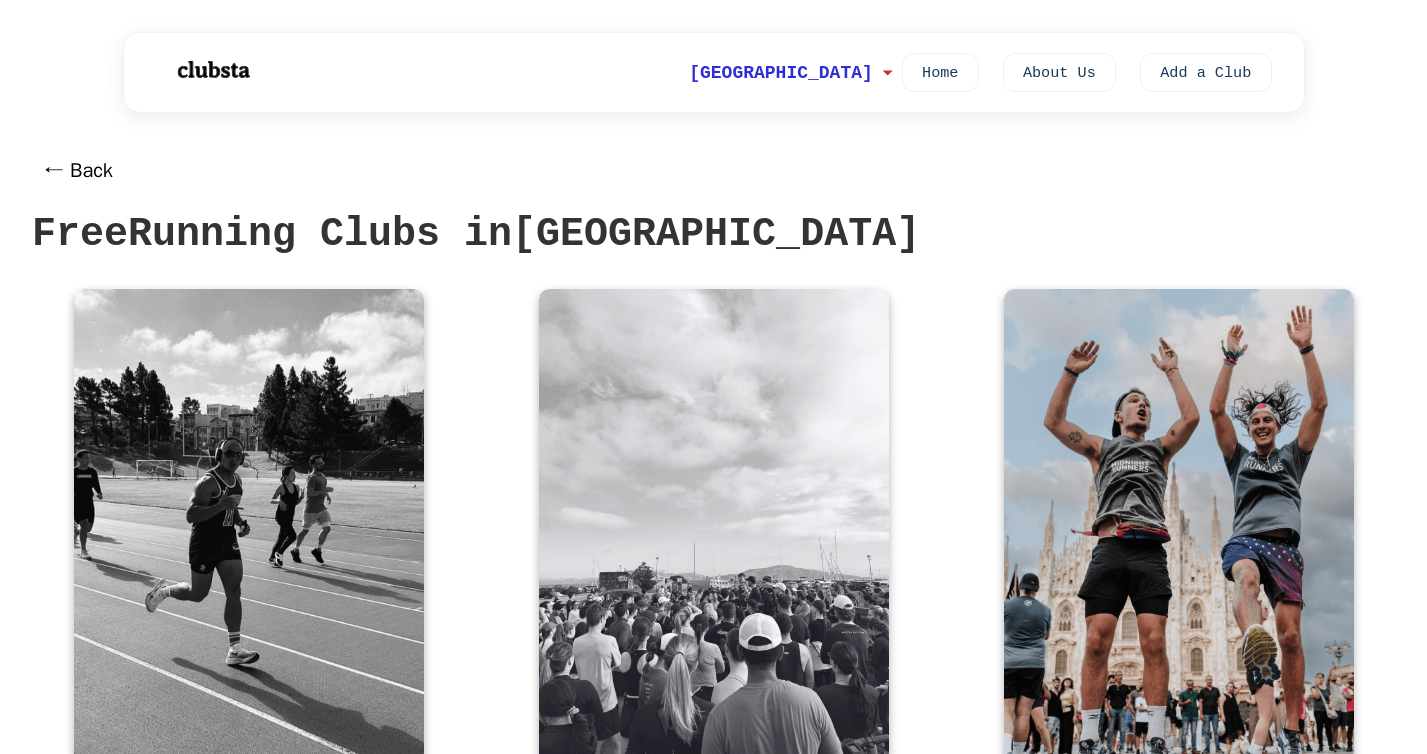 click at bounding box center (211, 70) 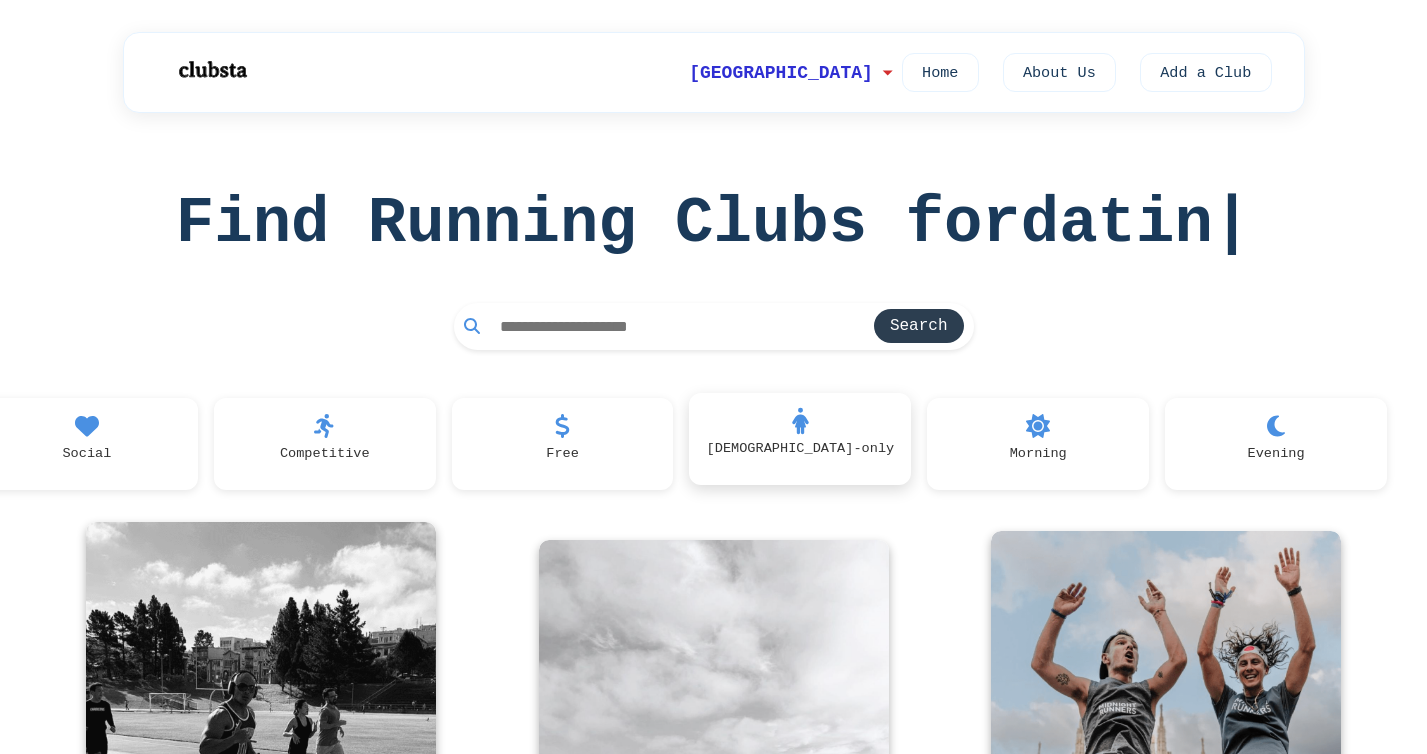 scroll, scrollTop: 0, scrollLeft: 0, axis: both 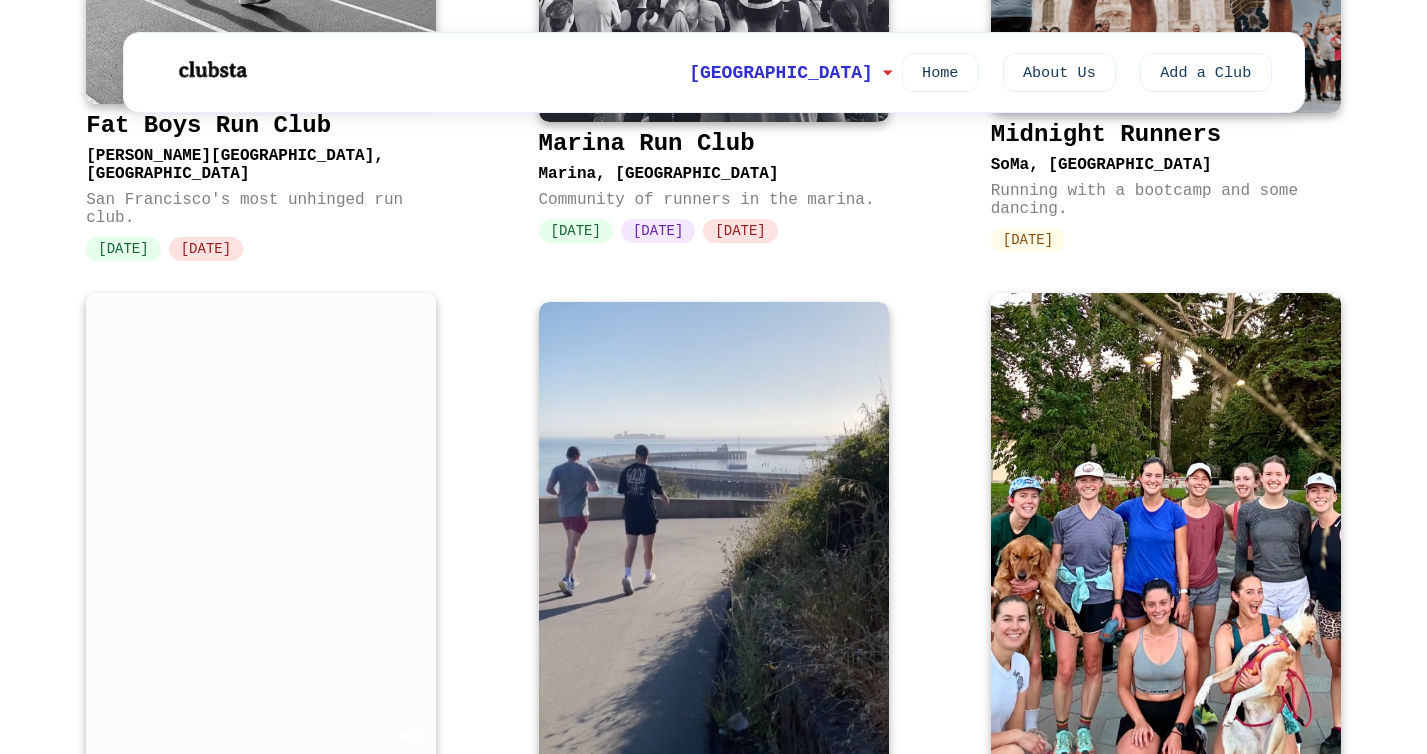 click at bounding box center (261, 530) 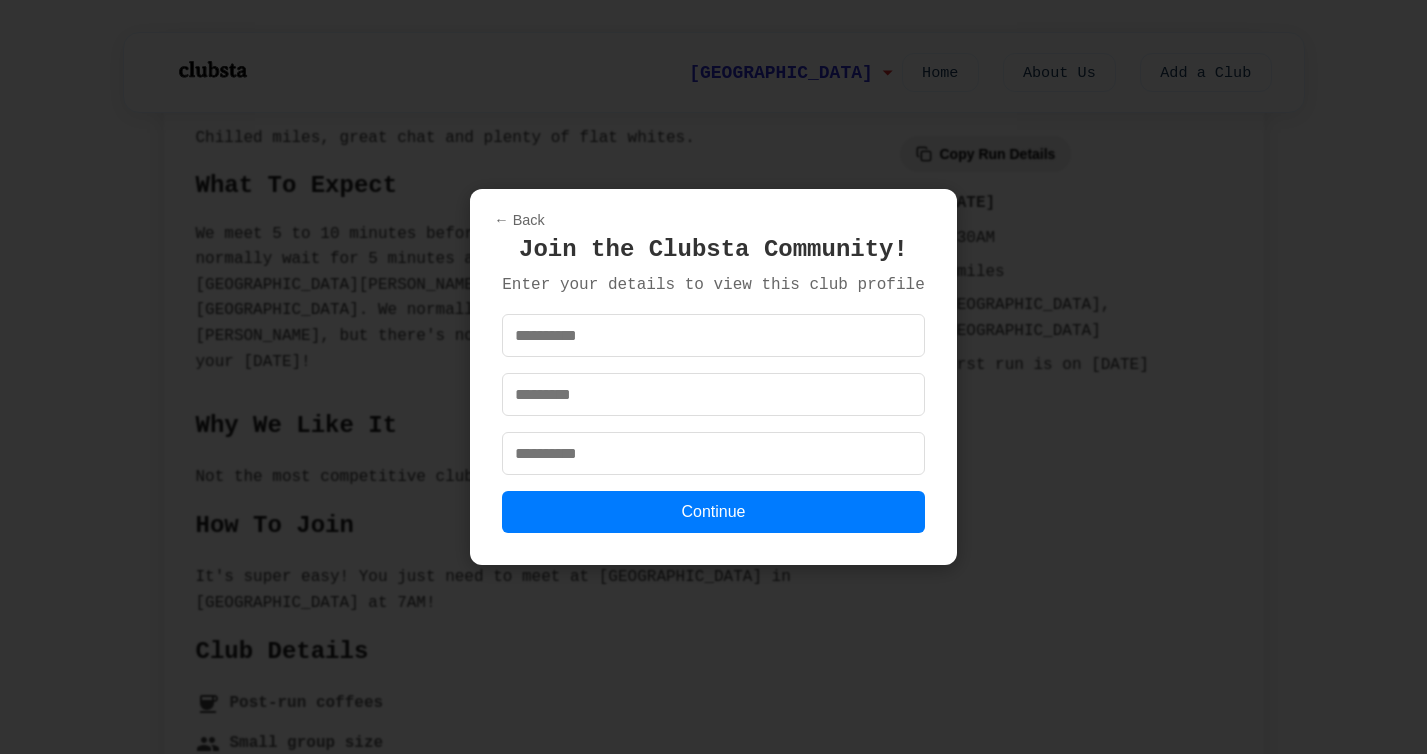 scroll, scrollTop: 0, scrollLeft: 0, axis: both 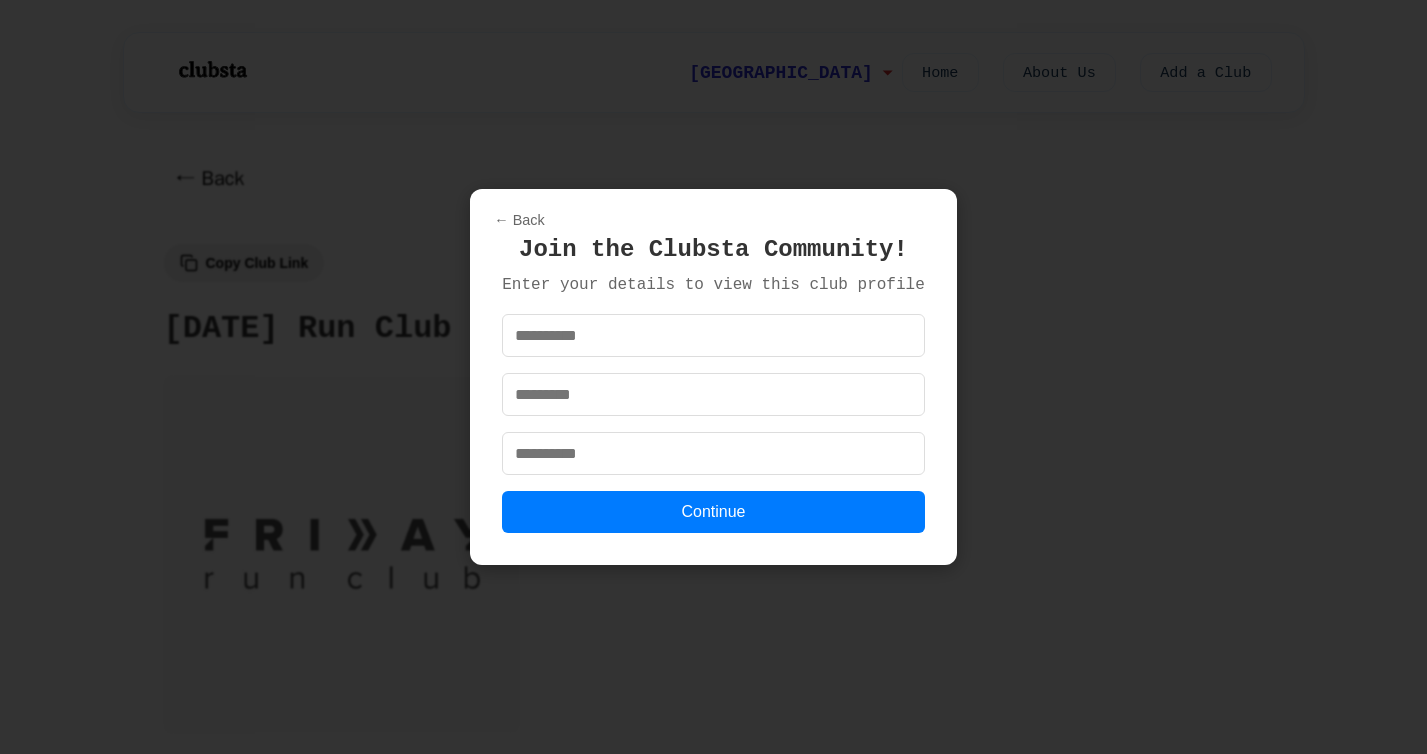 click on "← Back Join the Clubsta Community! Enter your details to view this club profile Continue" at bounding box center [713, 377] 